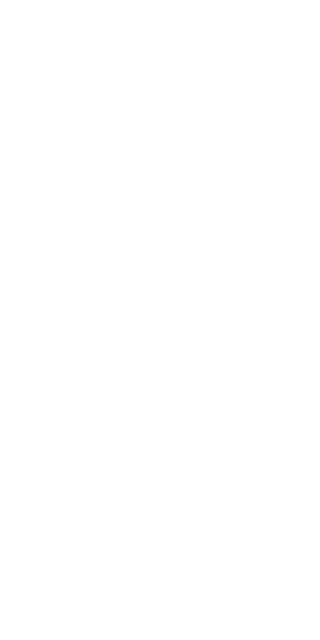 scroll, scrollTop: 0, scrollLeft: 0, axis: both 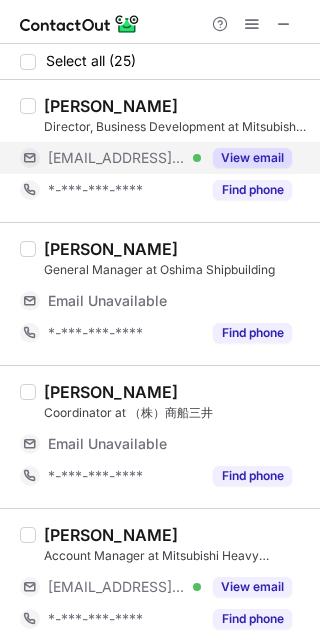 click on "View email" at bounding box center [252, 158] 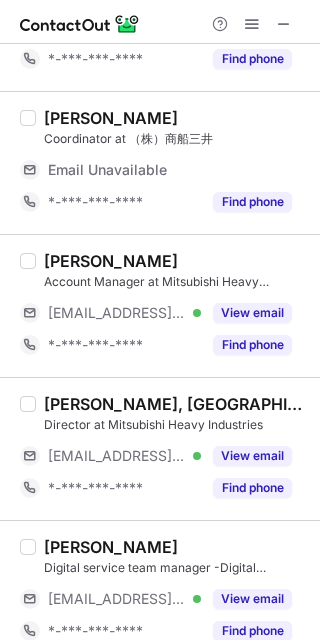 scroll, scrollTop: 277, scrollLeft: 0, axis: vertical 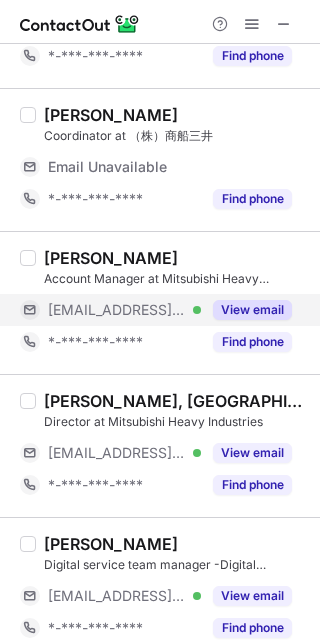 click on "View email" at bounding box center [252, 310] 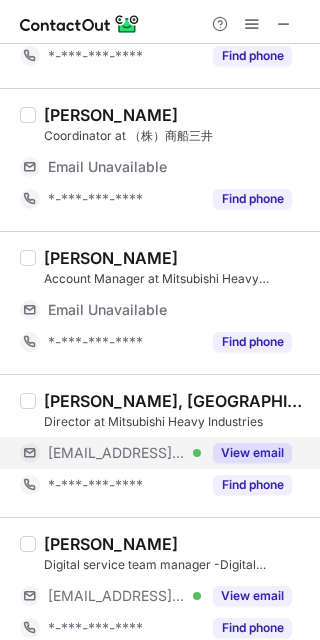 click on "View email" at bounding box center (252, 453) 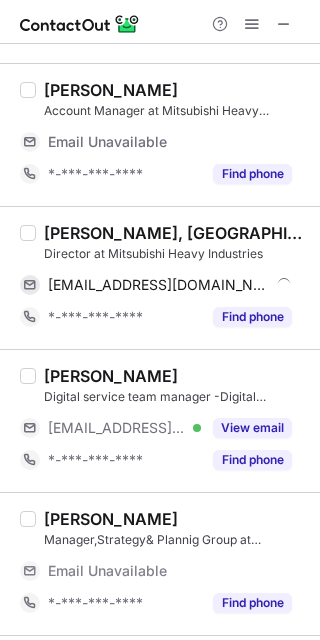 scroll, scrollTop: 446, scrollLeft: 0, axis: vertical 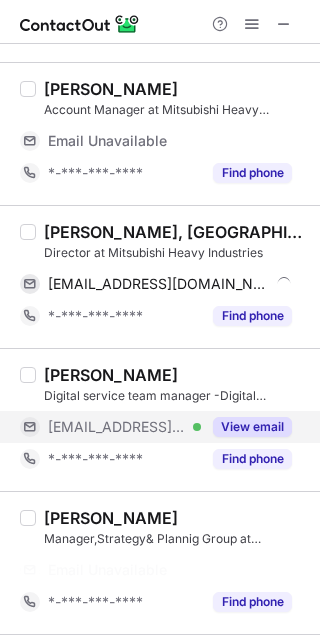 click on "View email" at bounding box center (252, 427) 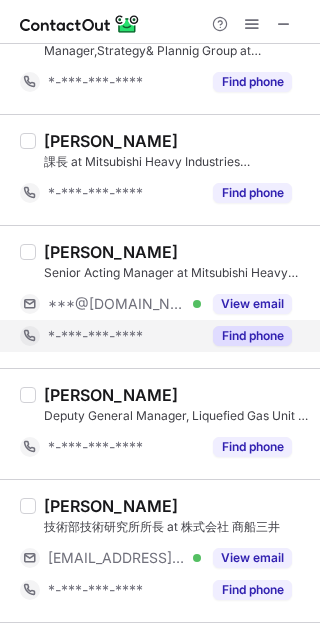 scroll, scrollTop: 806, scrollLeft: 0, axis: vertical 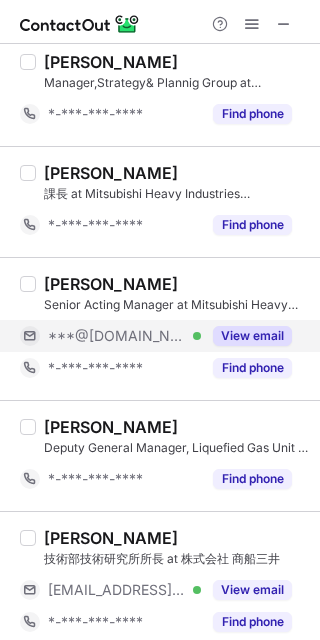 click on "View email" at bounding box center (246, 336) 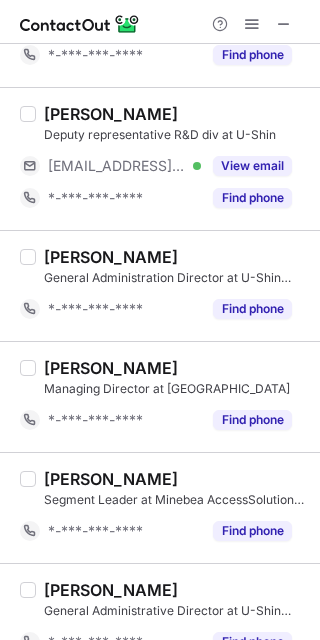 scroll, scrollTop: 1975, scrollLeft: 0, axis: vertical 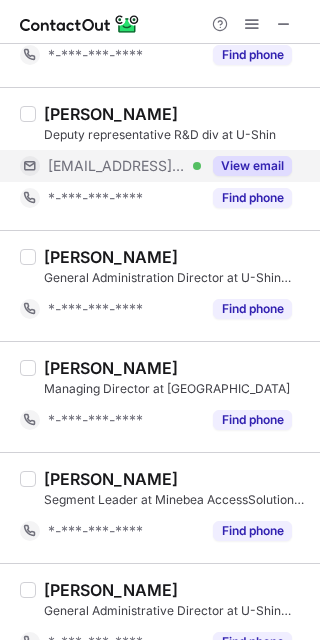 click on "View email" at bounding box center [252, 166] 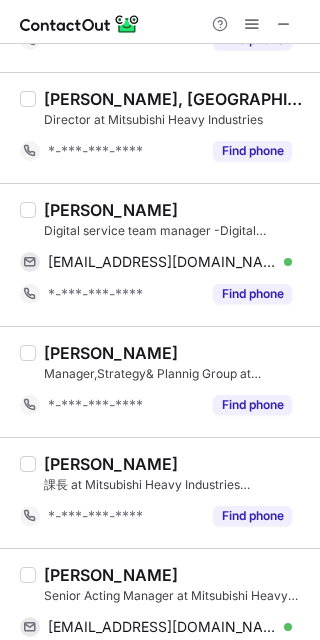 scroll, scrollTop: 443, scrollLeft: 0, axis: vertical 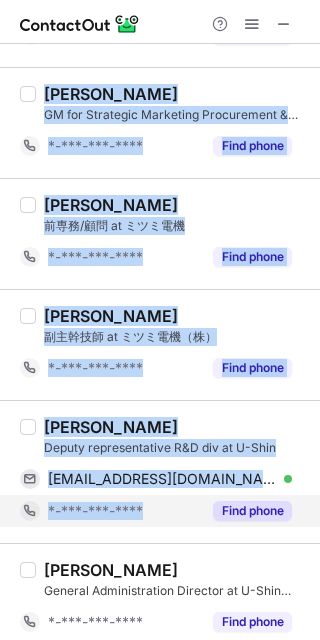 drag, startPoint x: 46, startPoint y: 194, endPoint x: 201, endPoint y: 501, distance: 343.90988 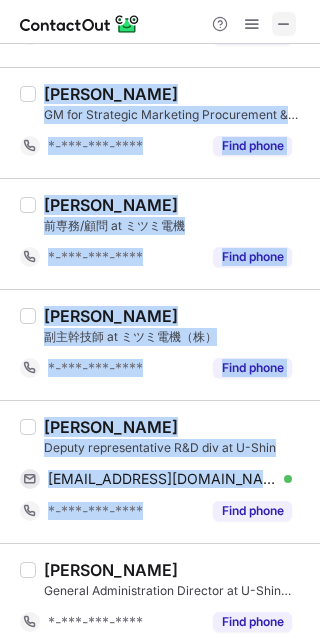 click at bounding box center (284, 24) 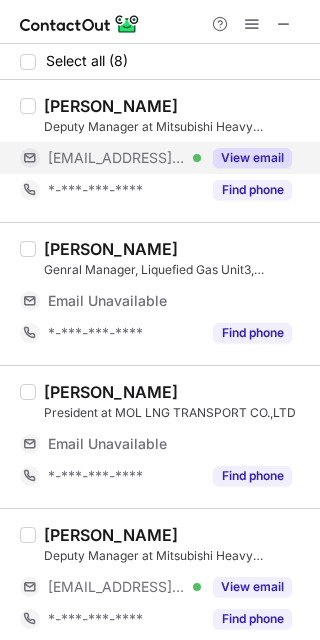 click on "View email" at bounding box center [252, 158] 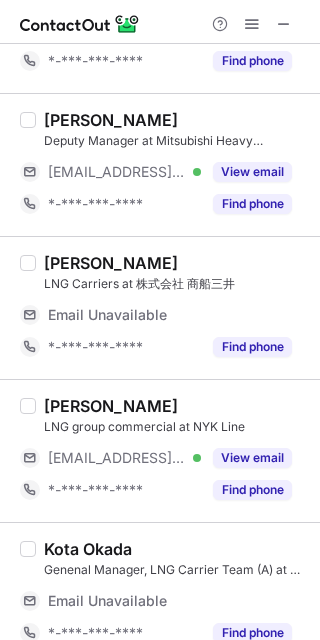 scroll, scrollTop: 417, scrollLeft: 0, axis: vertical 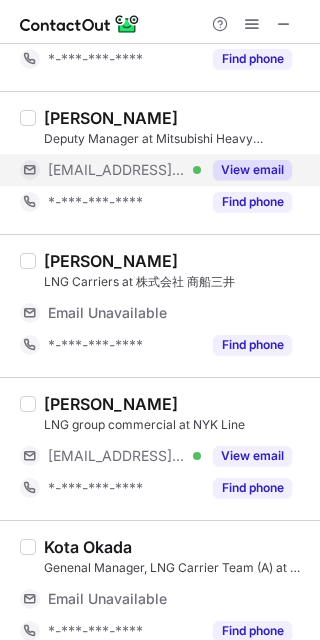 click on "View email" at bounding box center (252, 170) 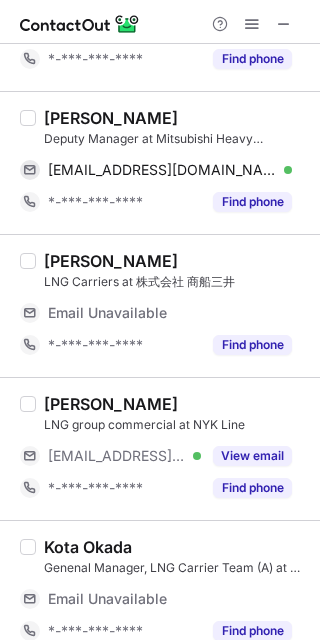 scroll, scrollTop: 583, scrollLeft: 0, axis: vertical 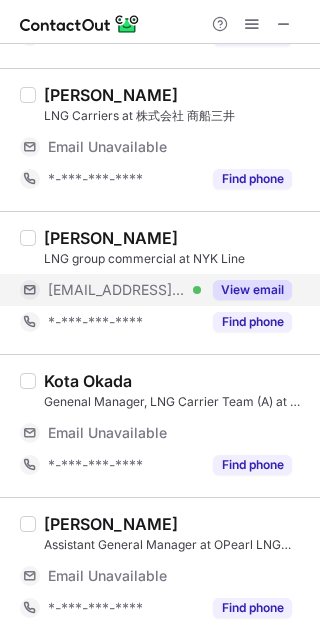 click on "View email" at bounding box center [252, 290] 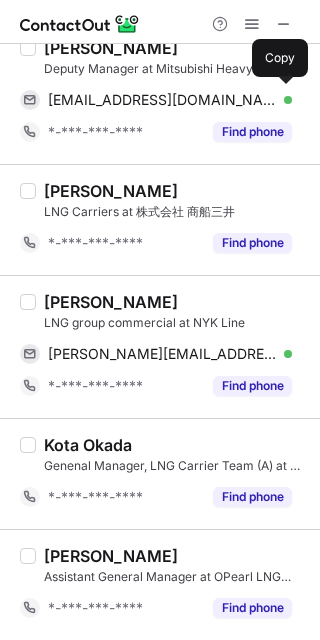 scroll, scrollTop: 0, scrollLeft: 0, axis: both 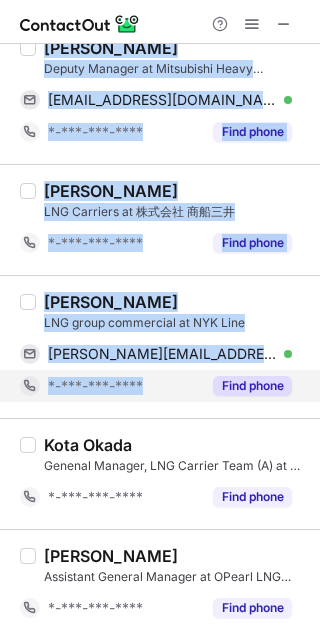 drag, startPoint x: 47, startPoint y: 89, endPoint x: 174, endPoint y: 396, distance: 332.23184 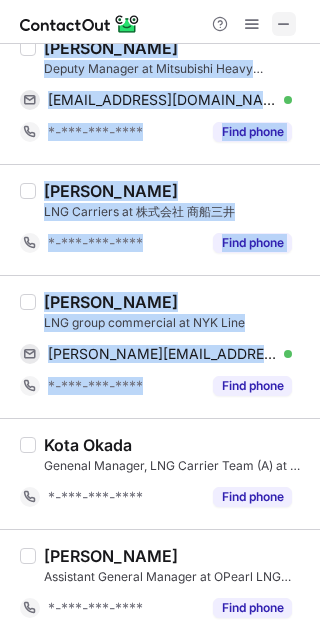 click at bounding box center [284, 24] 